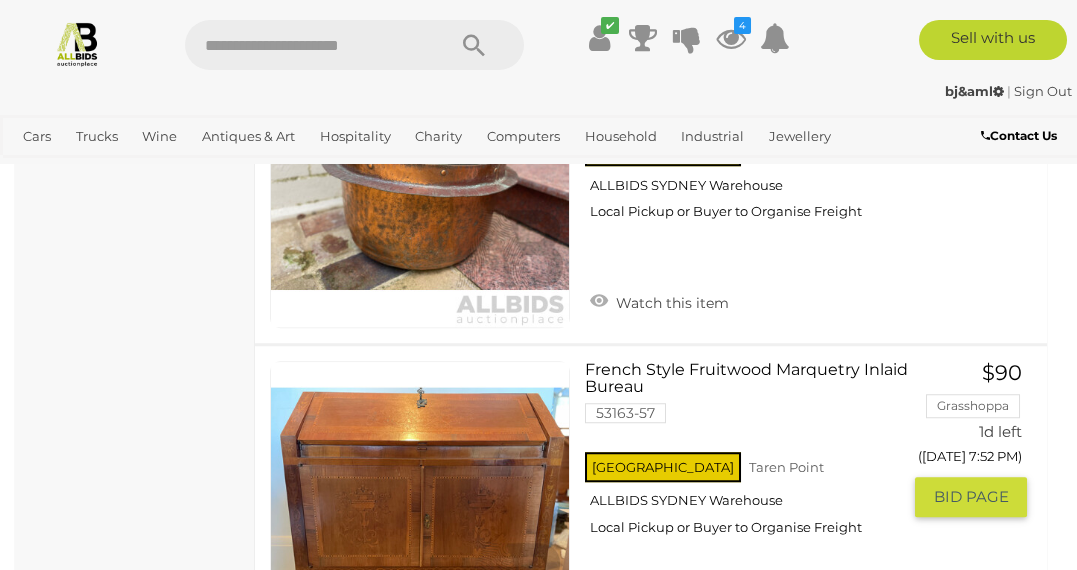 scroll, scrollTop: 8627, scrollLeft: 0, axis: vertical 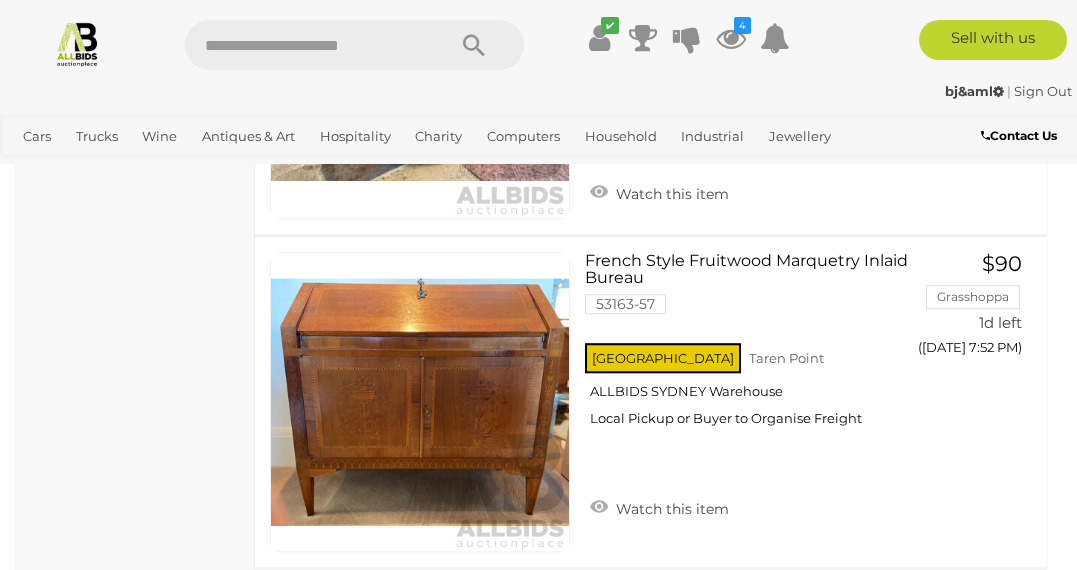 click on "8" at bounding box center (560, 617) 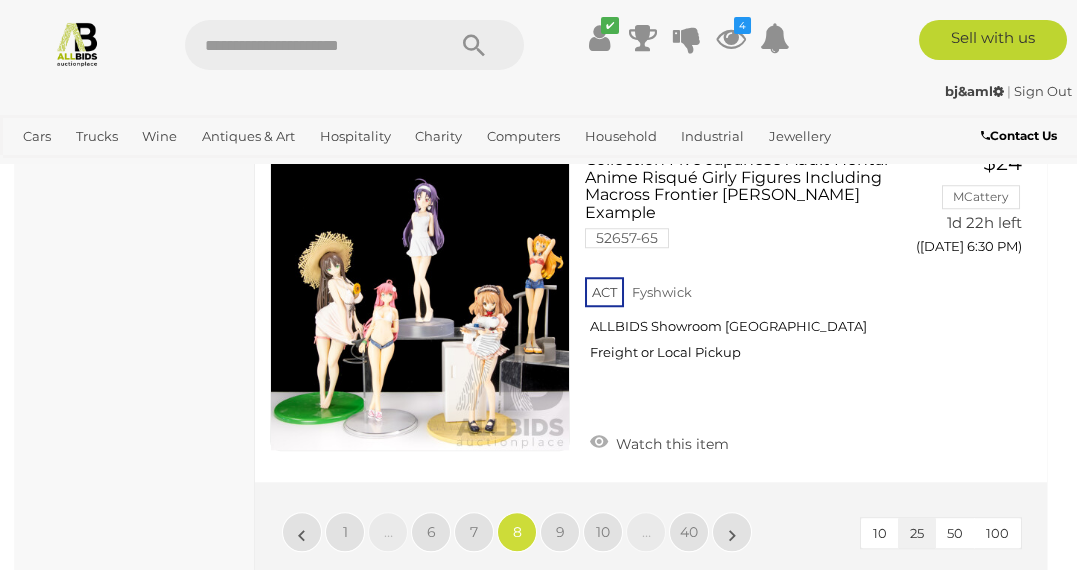 scroll, scrollTop: 8627, scrollLeft: 0, axis: vertical 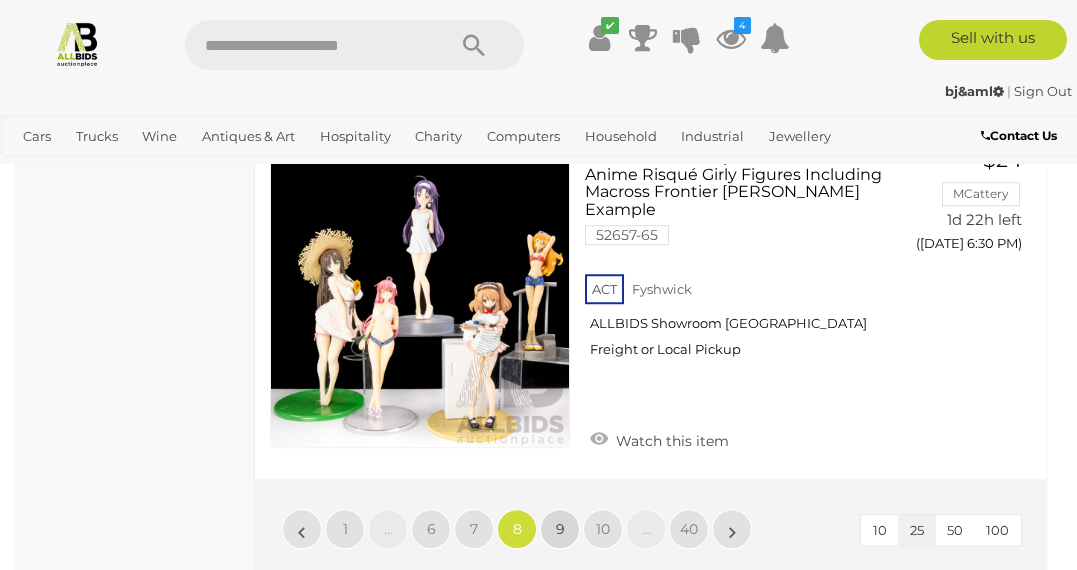 click on "9" at bounding box center (560, 529) 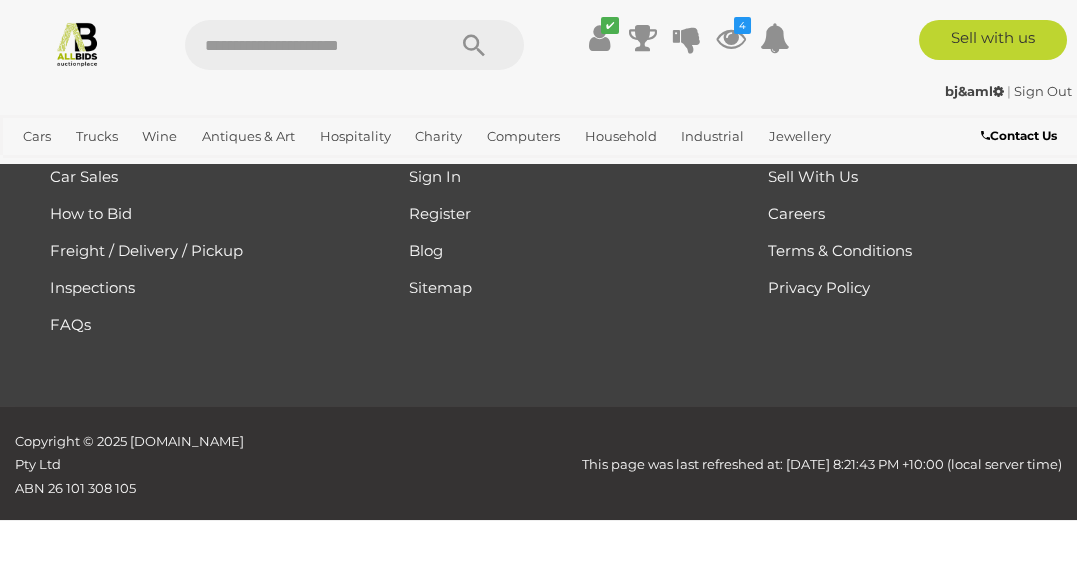 scroll, scrollTop: 518, scrollLeft: 0, axis: vertical 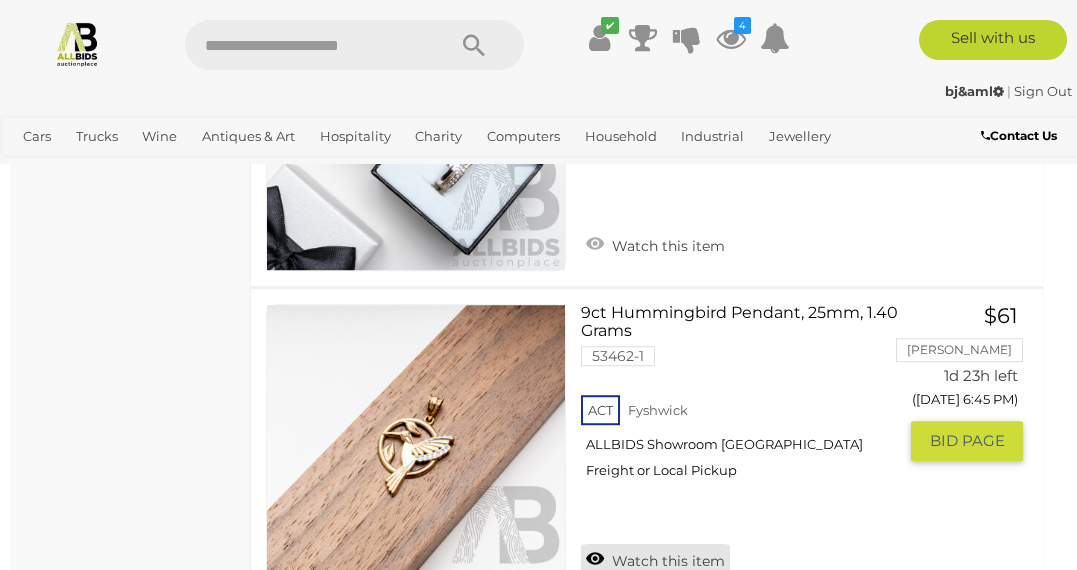 click on "Watch this item" at bounding box center (655, 559) 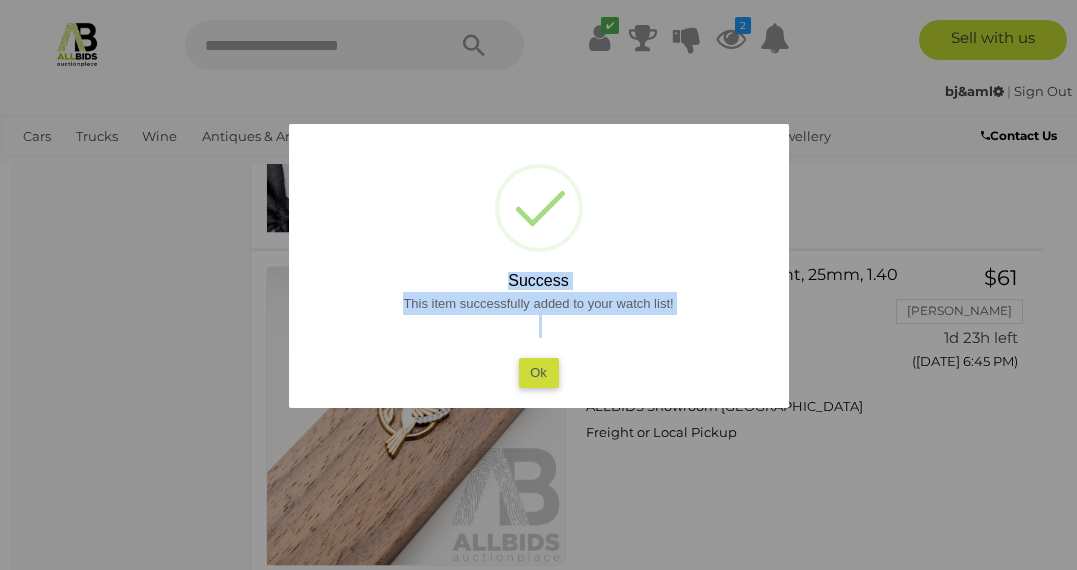 drag, startPoint x: 628, startPoint y: 494, endPoint x: 492, endPoint y: 373, distance: 182.0357 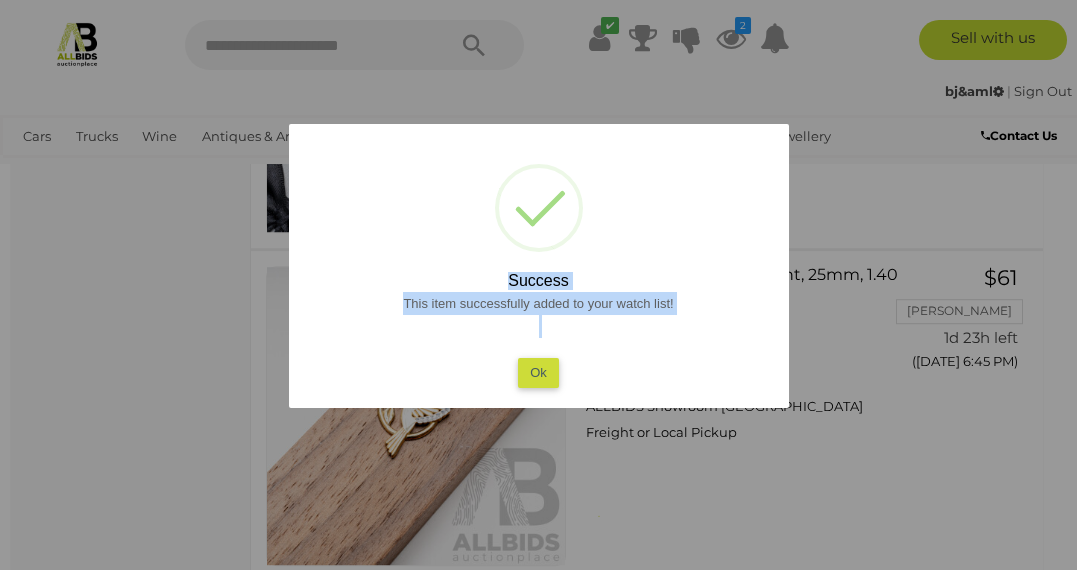 drag, startPoint x: 492, startPoint y: 373, endPoint x: 438, endPoint y: 384, distance: 55.108982 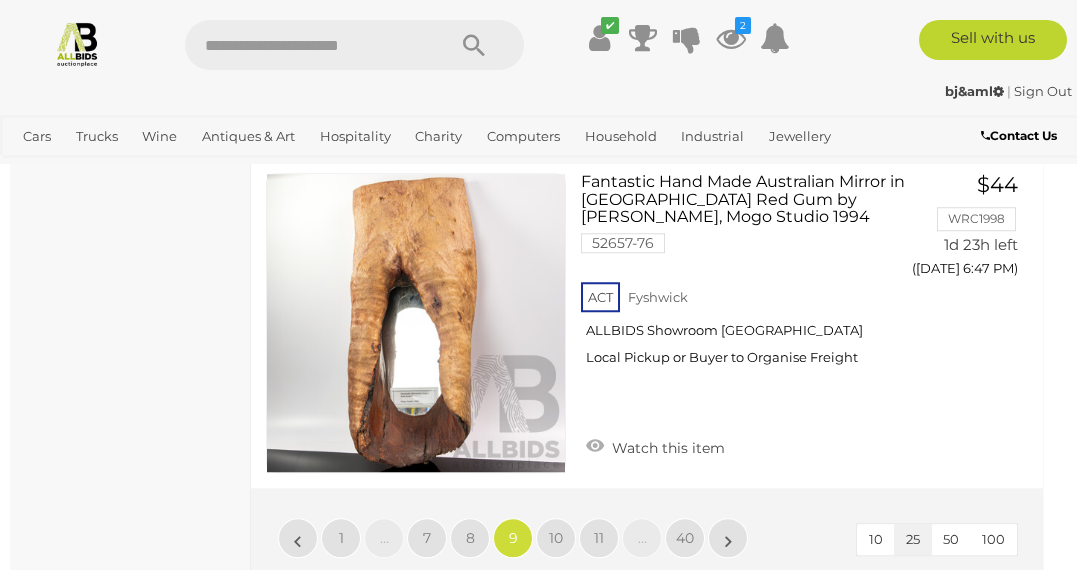 scroll, scrollTop: 8751, scrollLeft: 4, axis: both 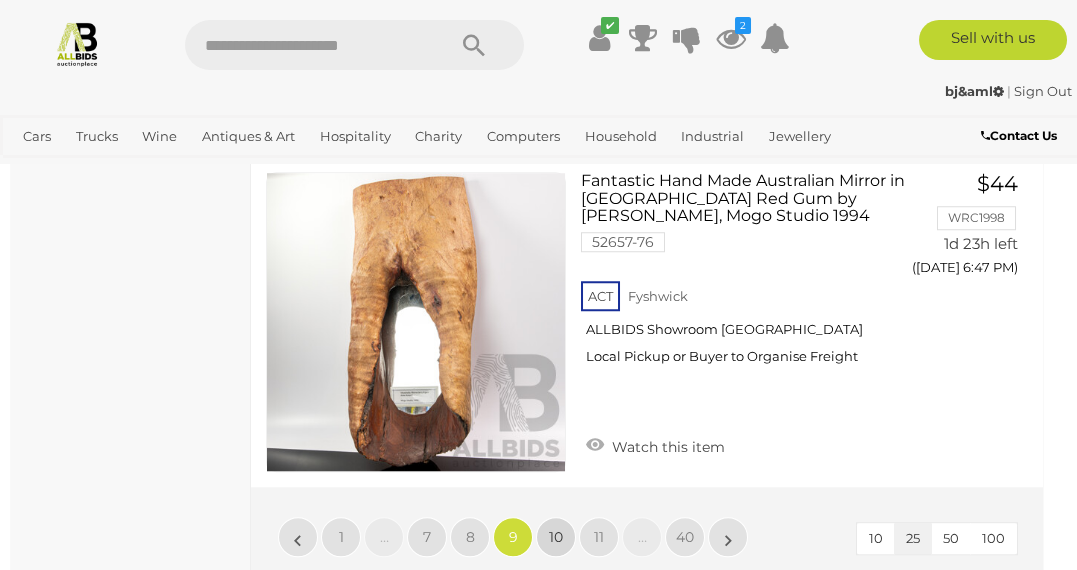 click on "10" at bounding box center [556, 537] 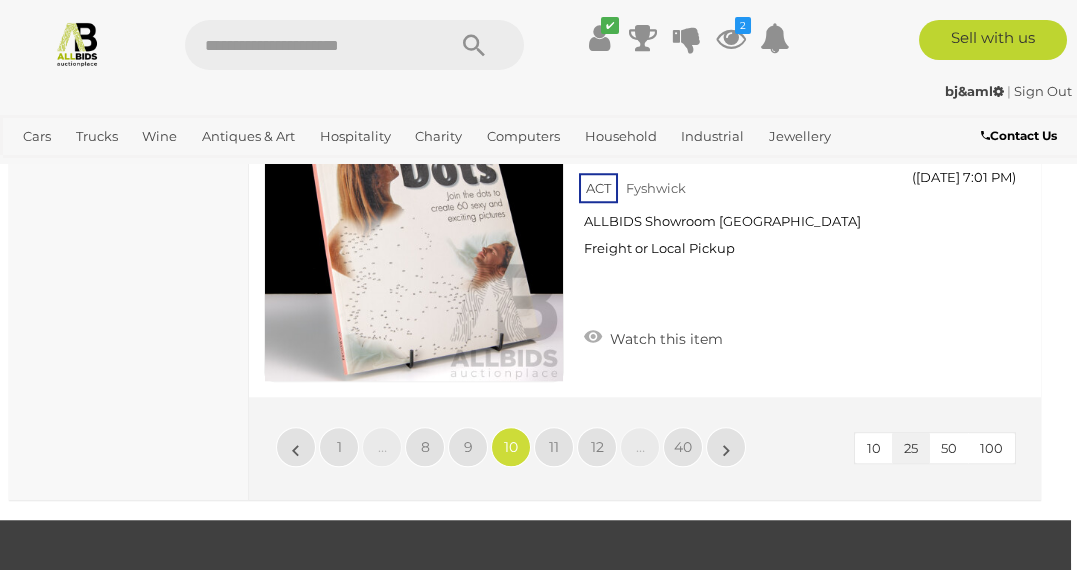 scroll, scrollTop: 8993, scrollLeft: 6, axis: both 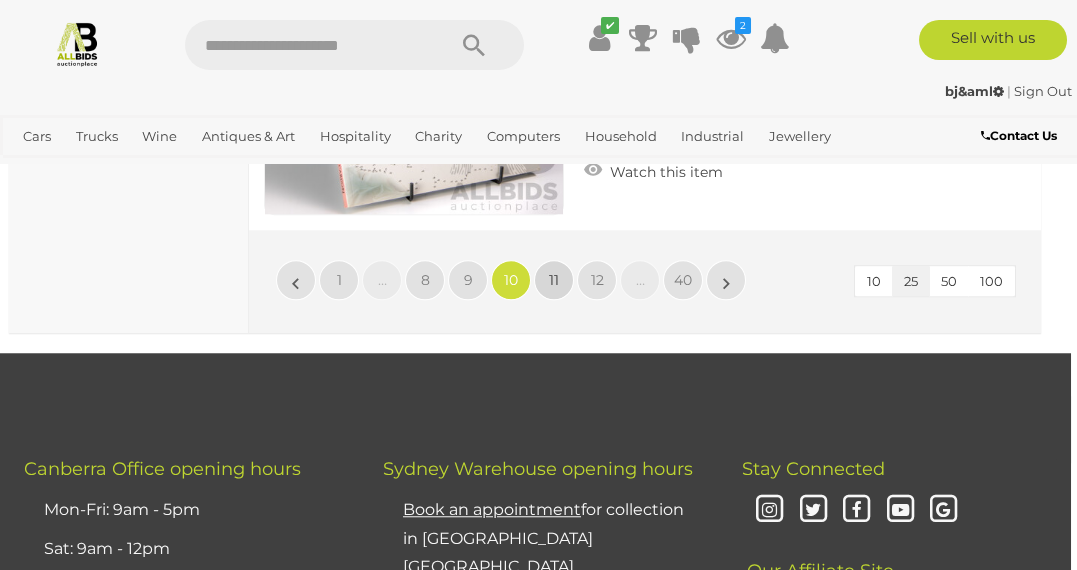 click on "11" at bounding box center [554, 280] 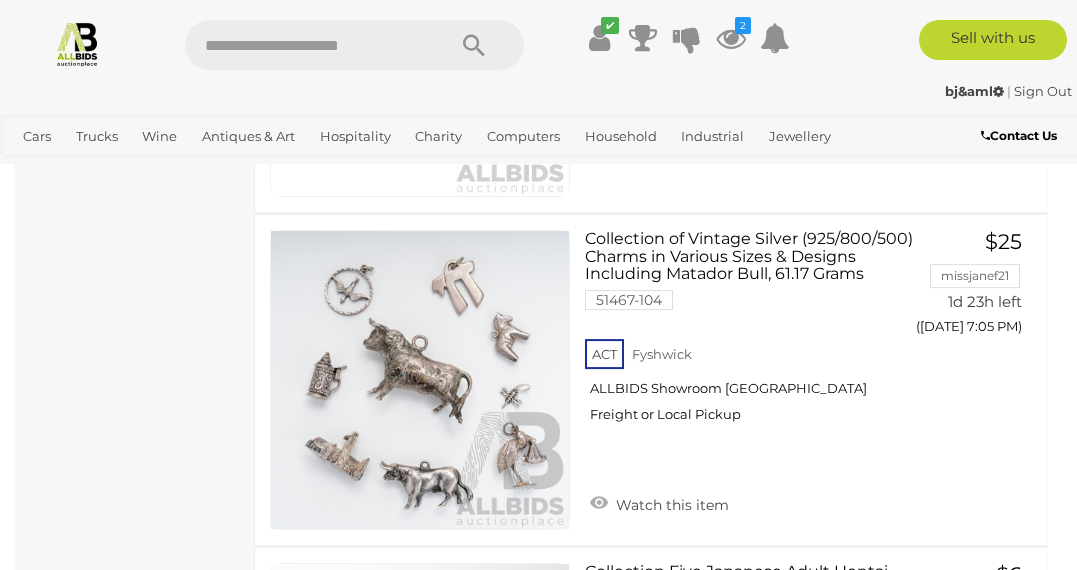 scroll, scrollTop: 2918, scrollLeft: 0, axis: vertical 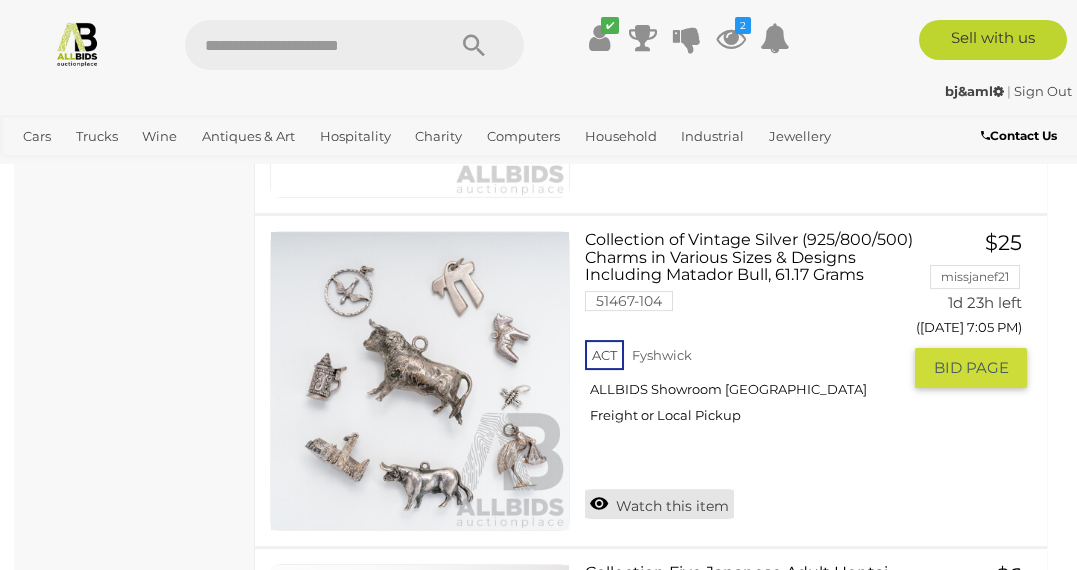 click on "Watch this item" at bounding box center [659, 504] 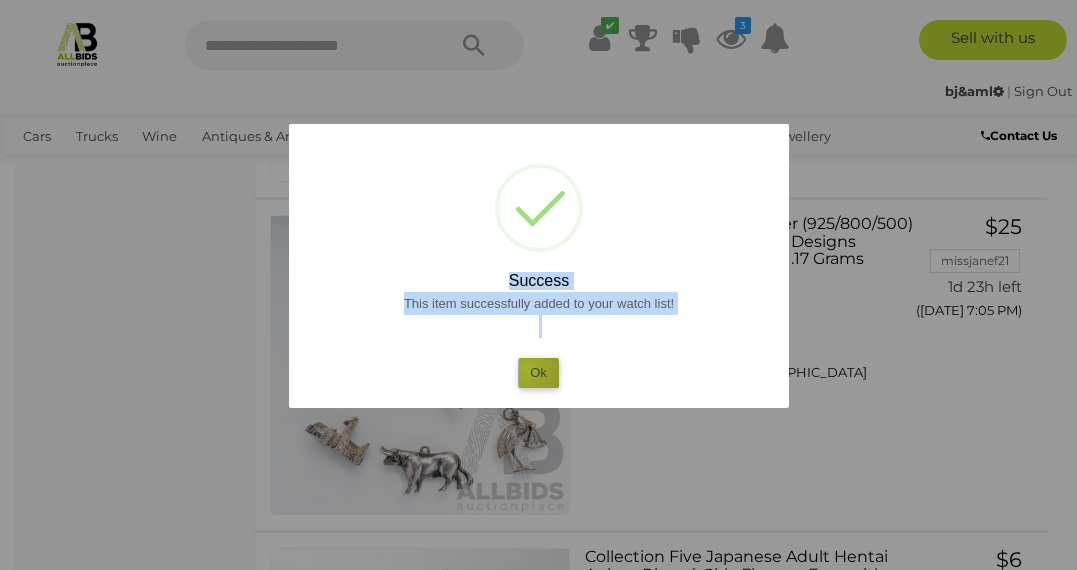 click on "Ok" at bounding box center [538, 372] 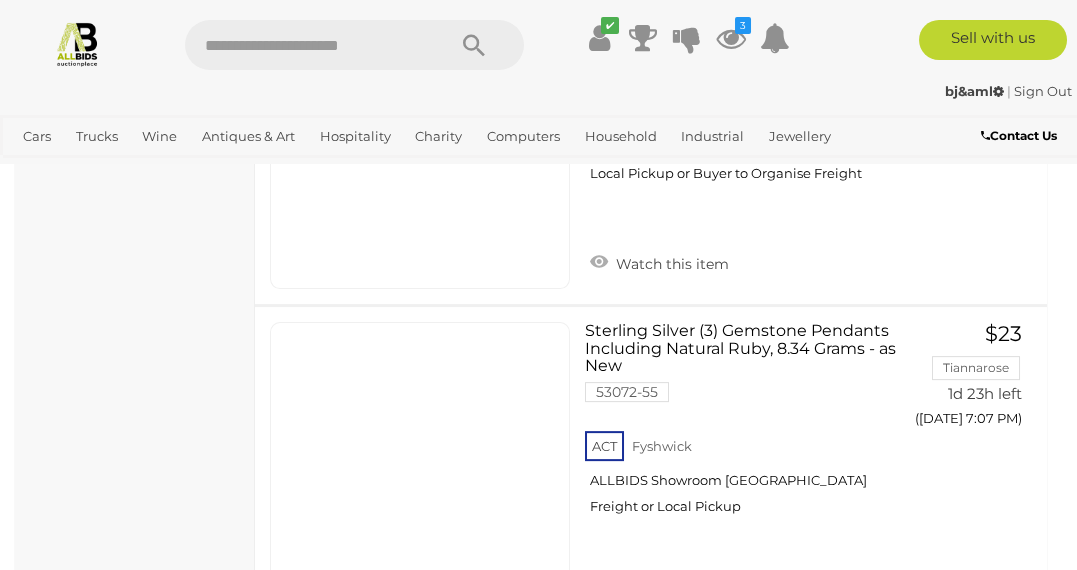 scroll, scrollTop: 3827, scrollLeft: 0, axis: vertical 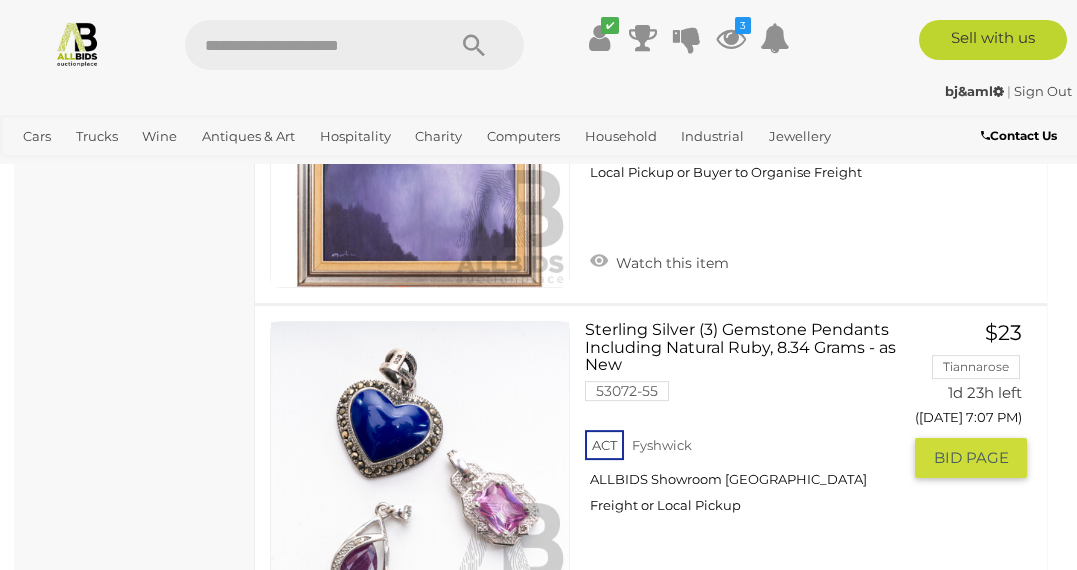 click on "Watch this item" at bounding box center (659, 594) 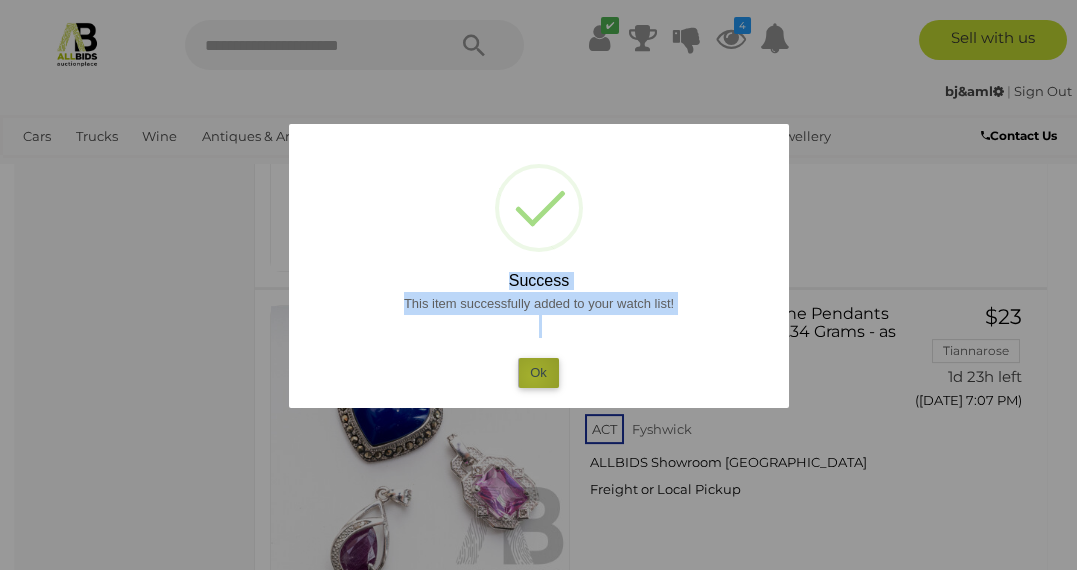 click on "Ok" at bounding box center [538, 372] 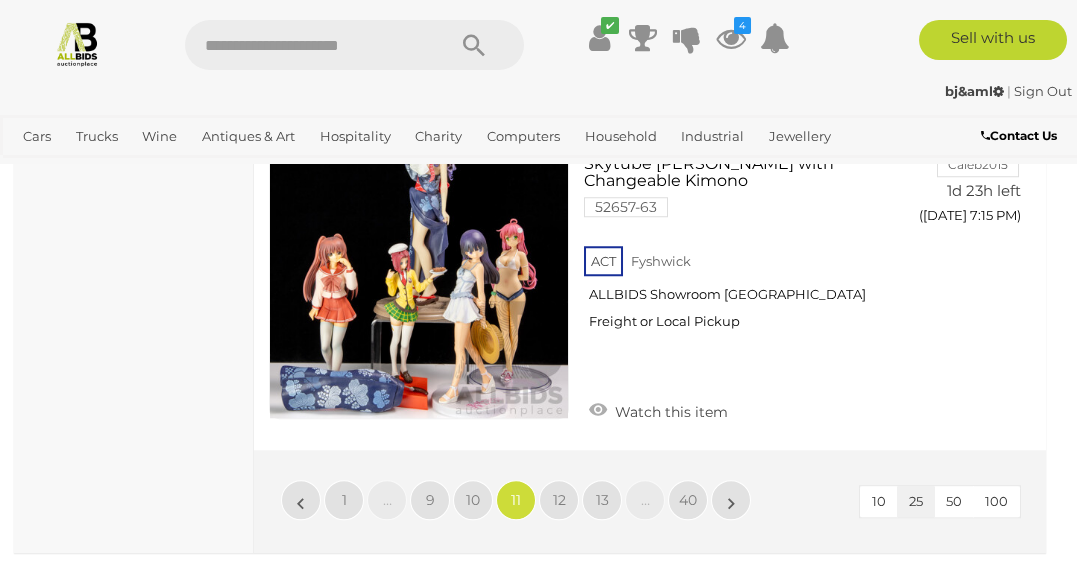 scroll, scrollTop: 8885, scrollLeft: 1, axis: both 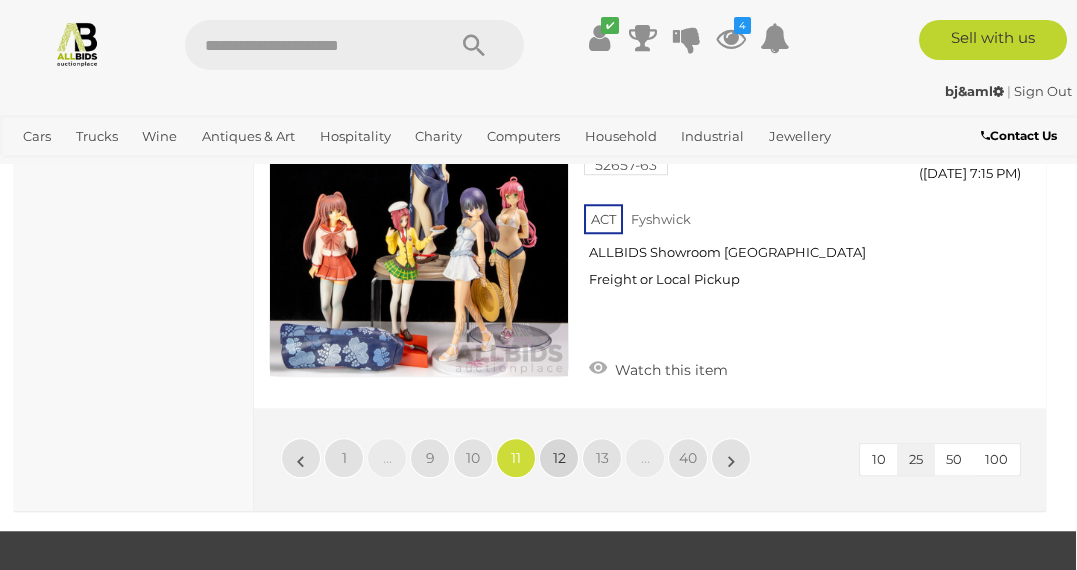 click on "12" at bounding box center [559, 458] 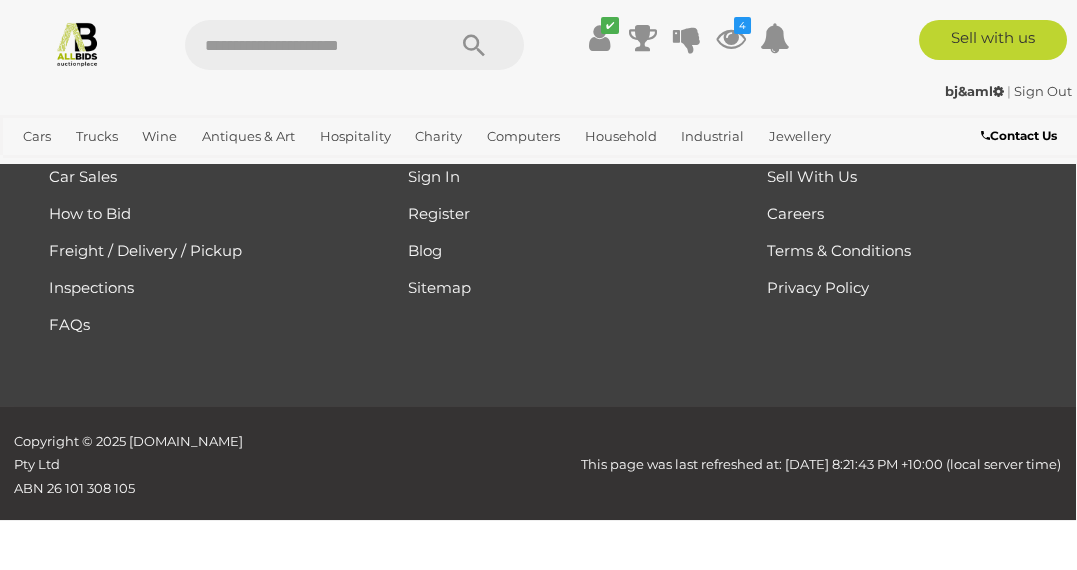 scroll, scrollTop: 518, scrollLeft: 0, axis: vertical 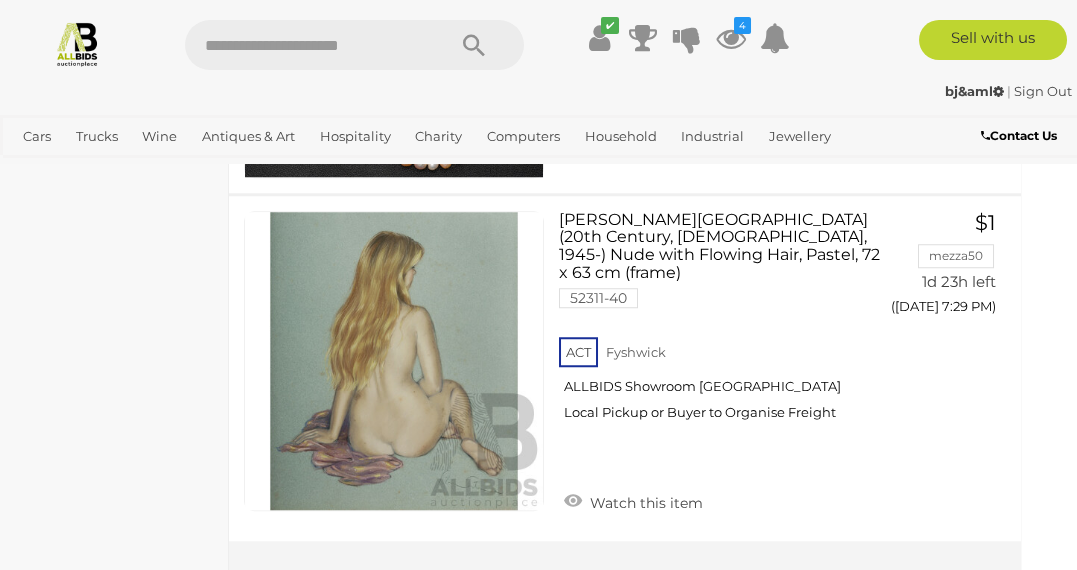 click on "13" at bounding box center [534, 591] 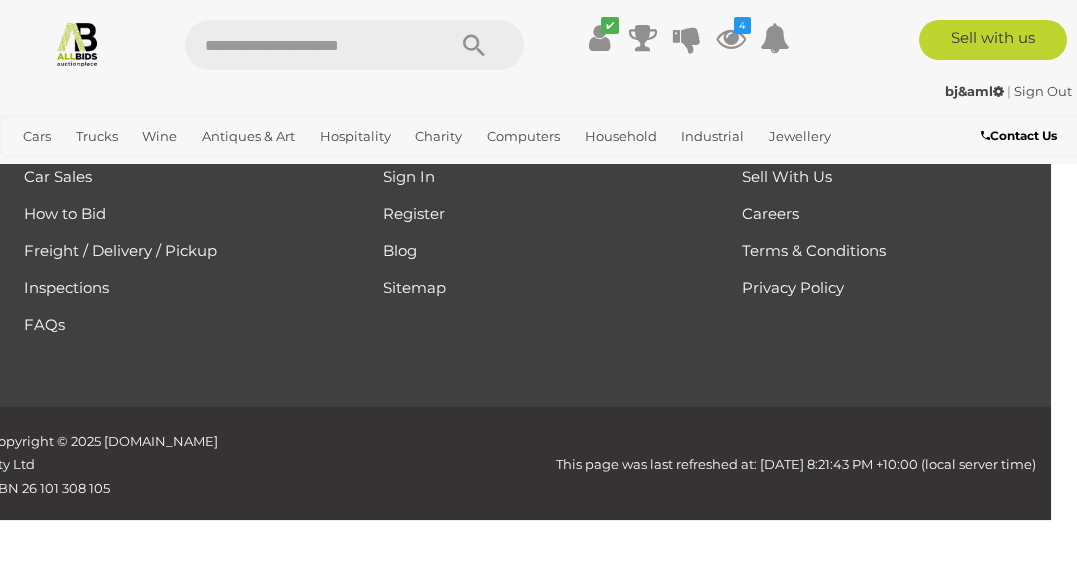 scroll, scrollTop: 518, scrollLeft: 0, axis: vertical 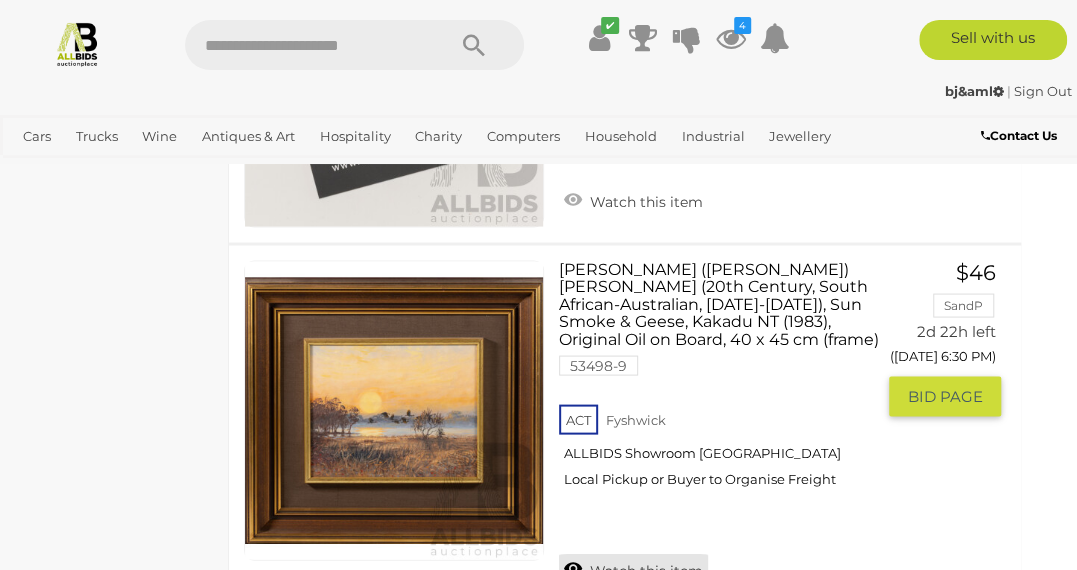 click on "Watch this item" at bounding box center [633, 568] 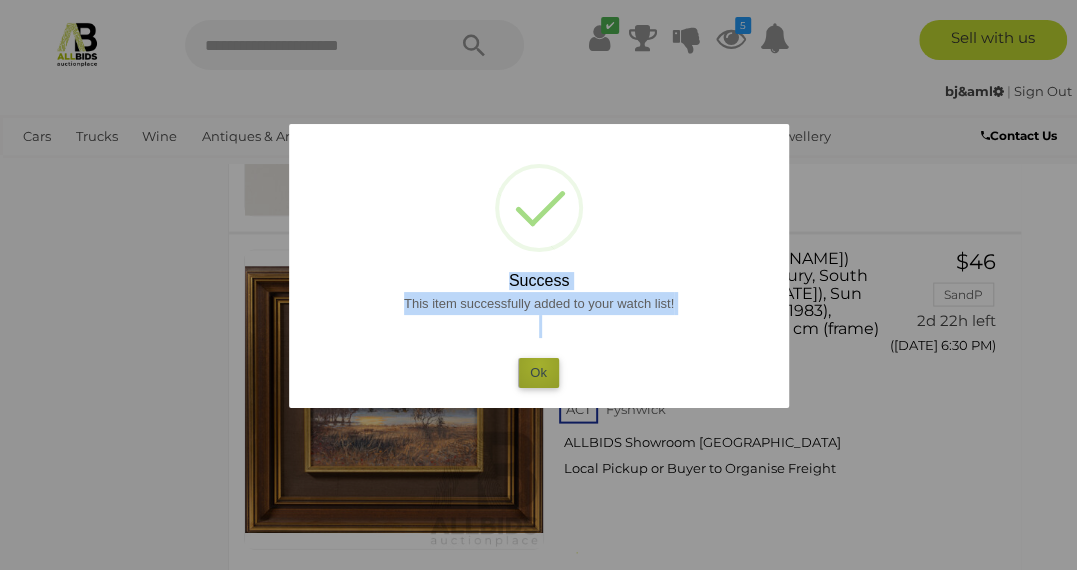 click on "Ok" at bounding box center [538, 372] 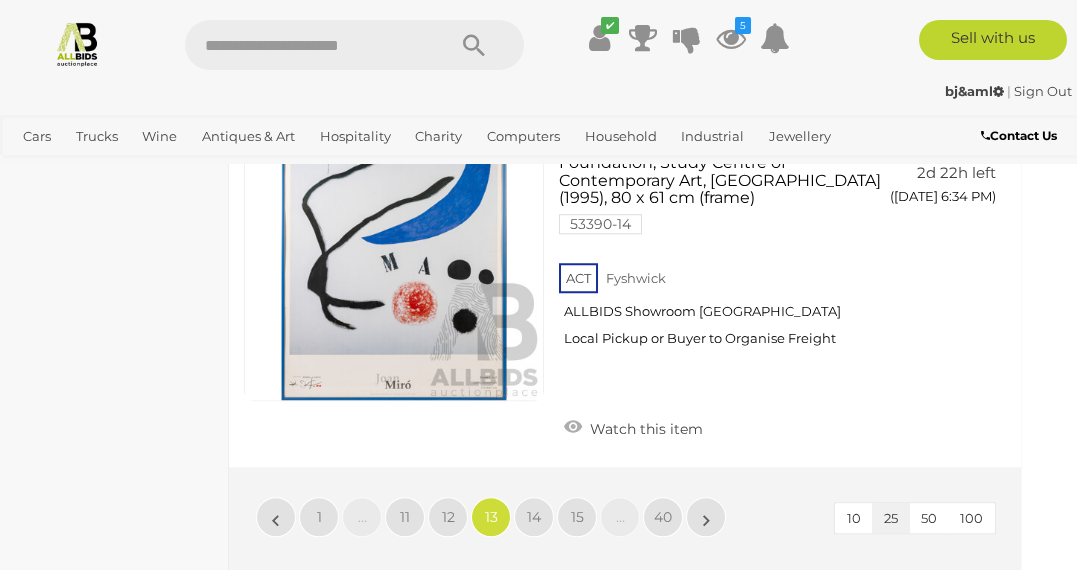 scroll, scrollTop: 8743, scrollLeft: 26, axis: both 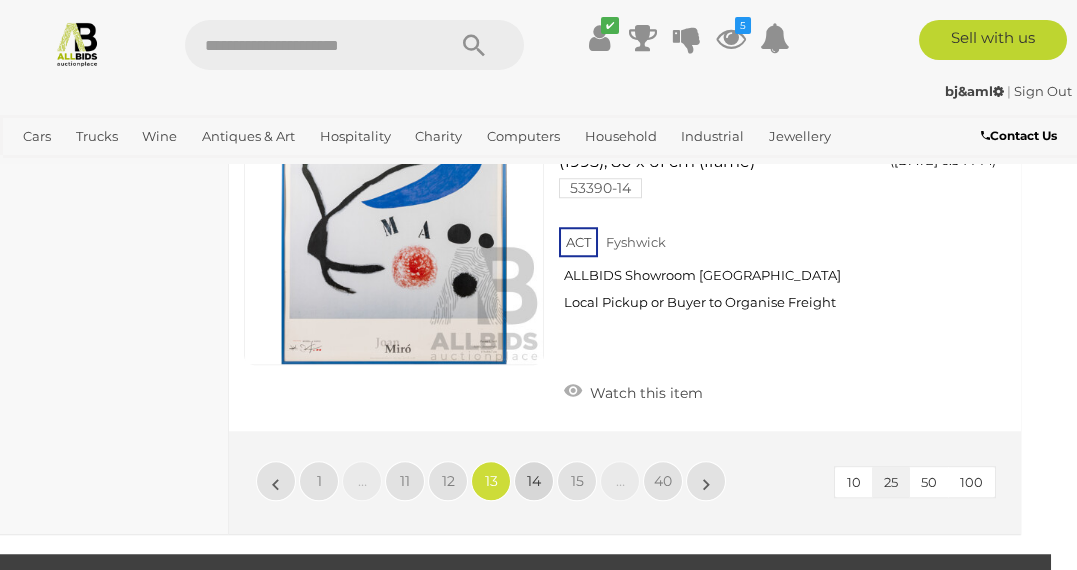 click on "14" at bounding box center (534, 481) 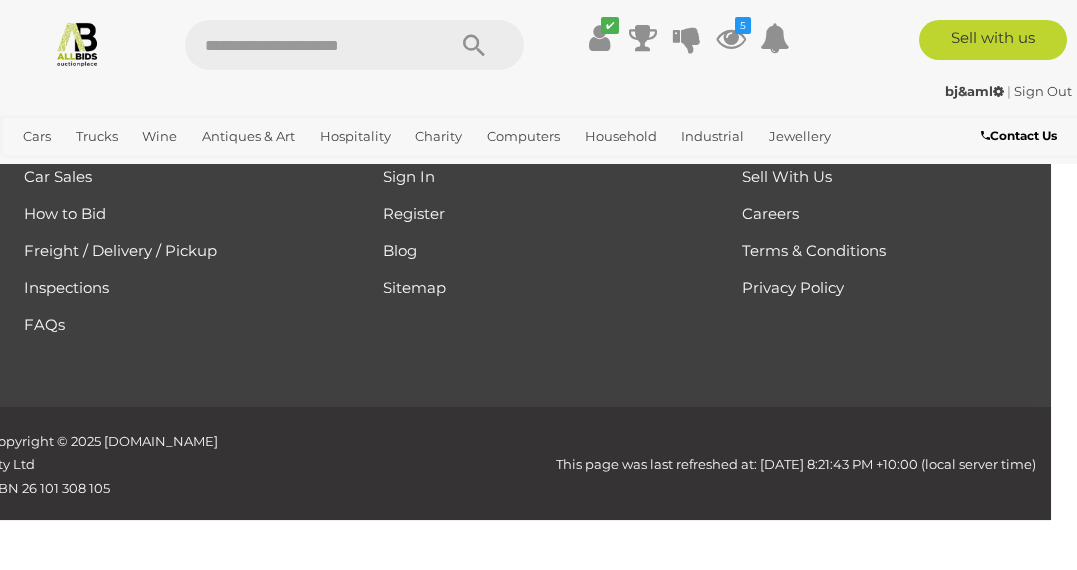 scroll, scrollTop: 518, scrollLeft: 0, axis: vertical 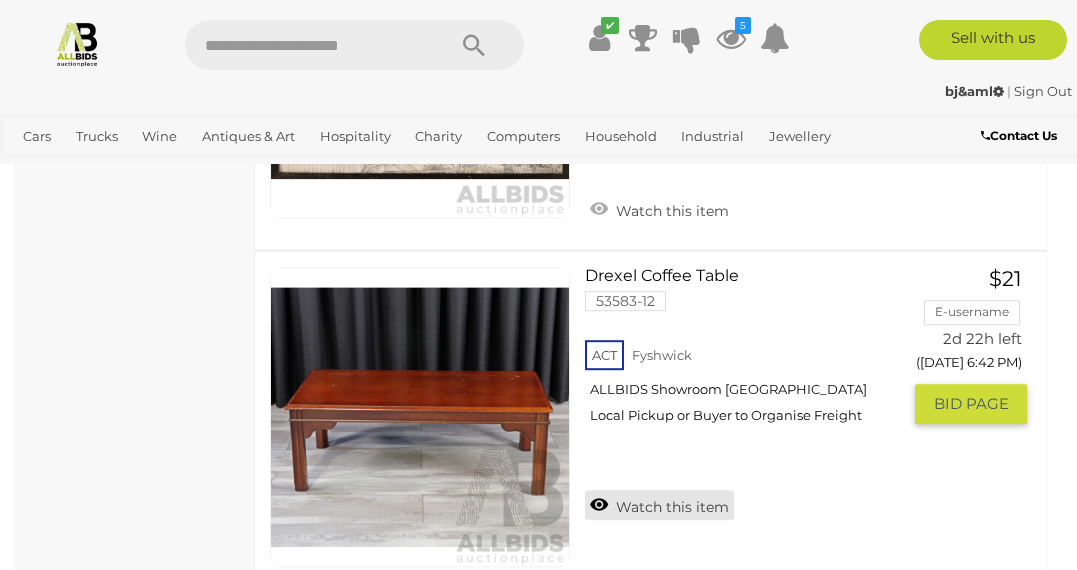 click on "Watch this item" at bounding box center [659, 505] 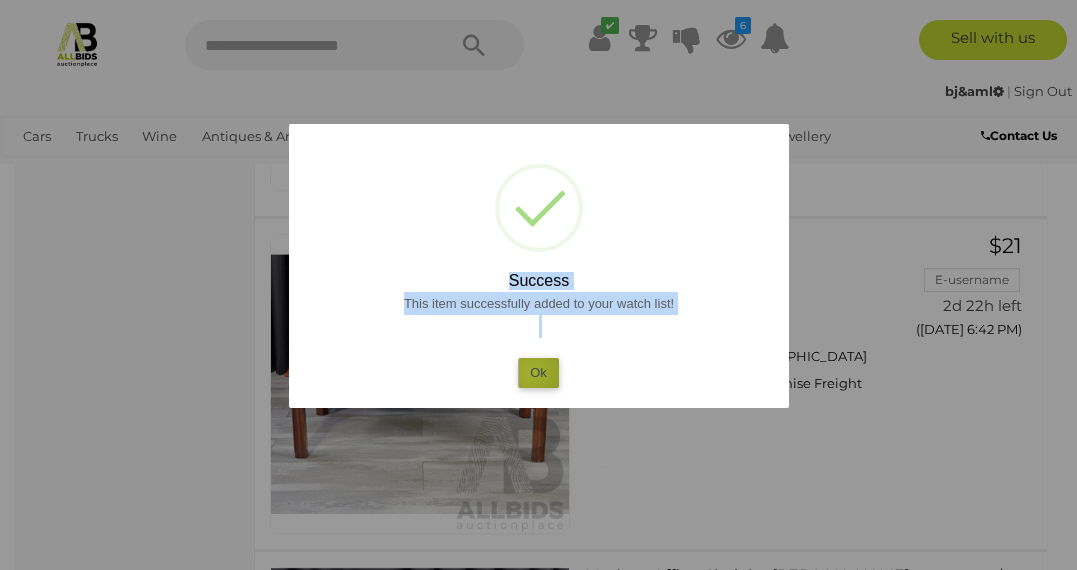 click on "Ok" at bounding box center [538, 372] 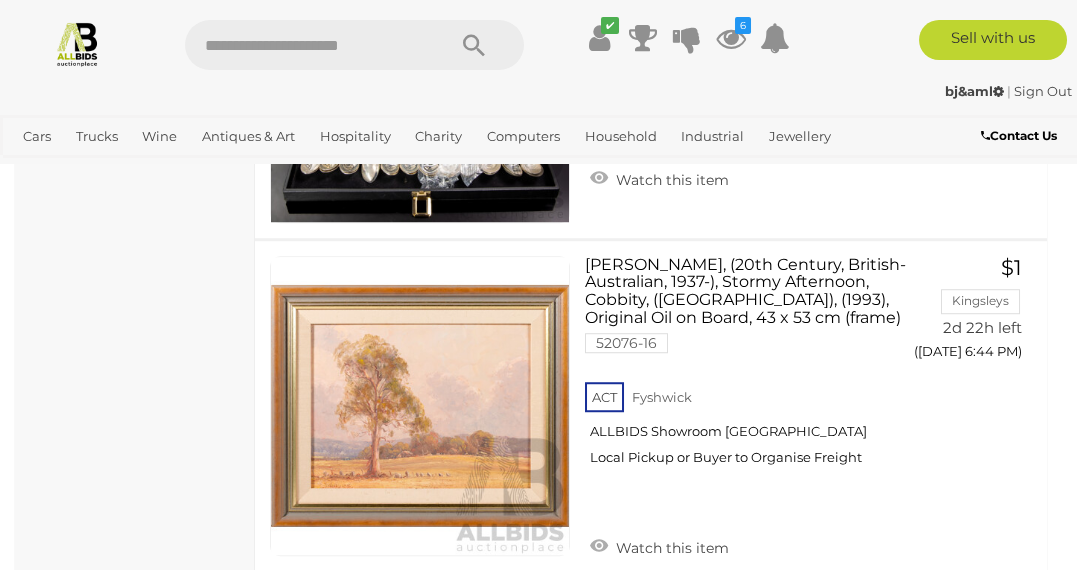 scroll, scrollTop: 7937, scrollLeft: 0, axis: vertical 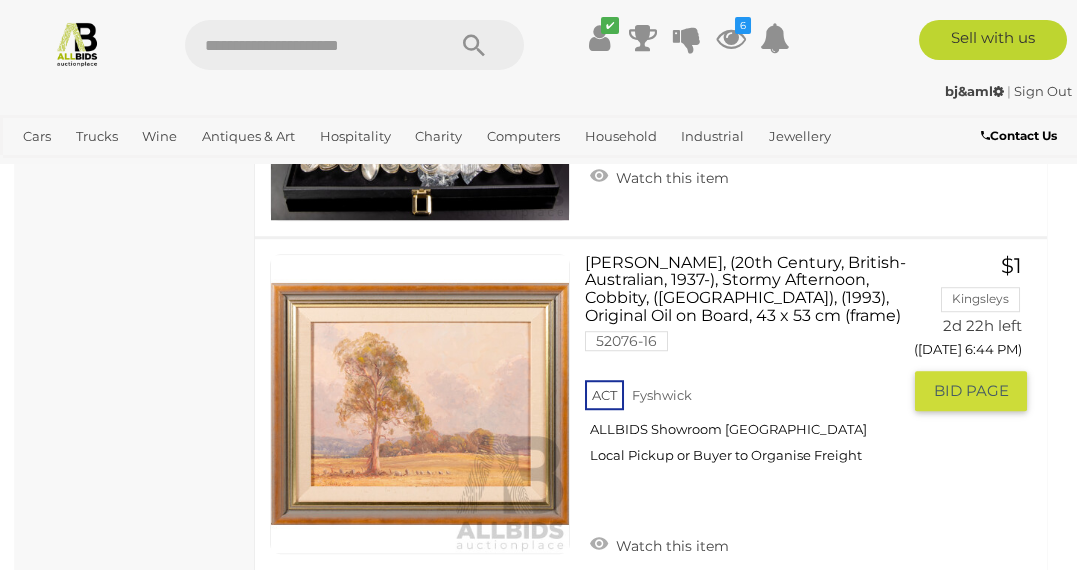 click at bounding box center [420, 404] 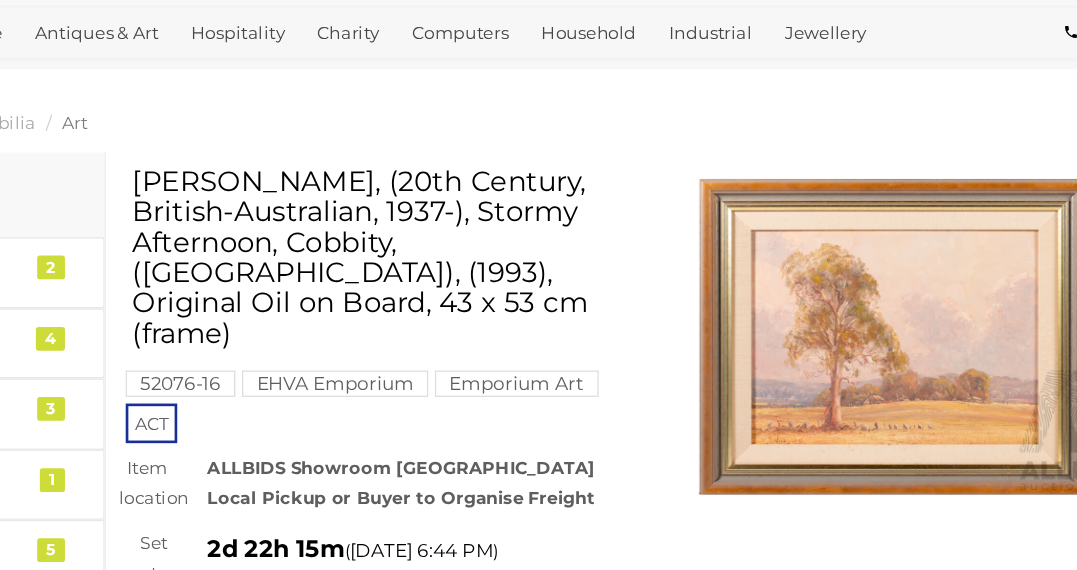 scroll, scrollTop: 15, scrollLeft: 0, axis: vertical 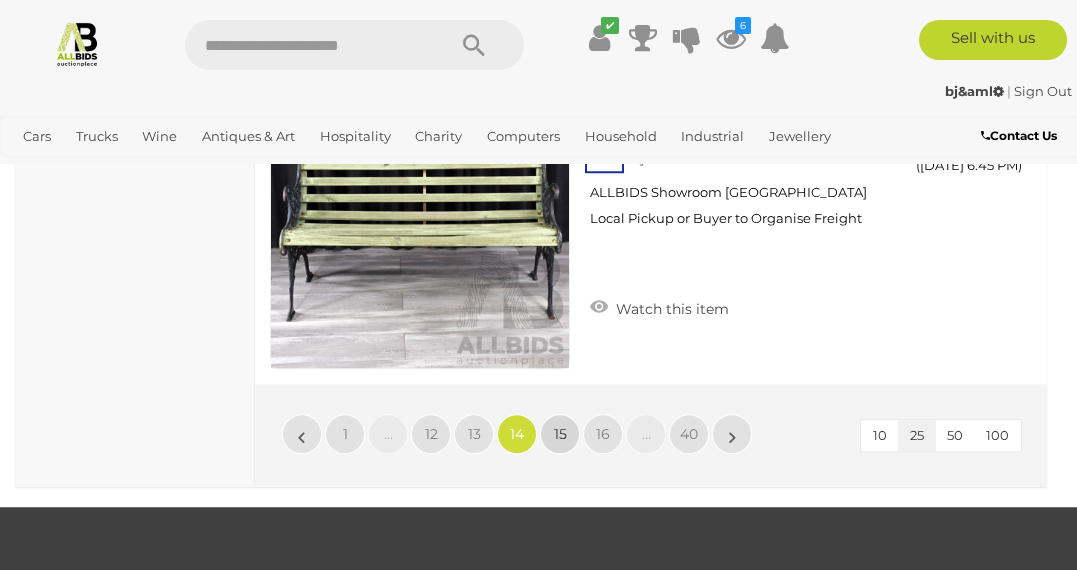 click on "15" at bounding box center (560, 434) 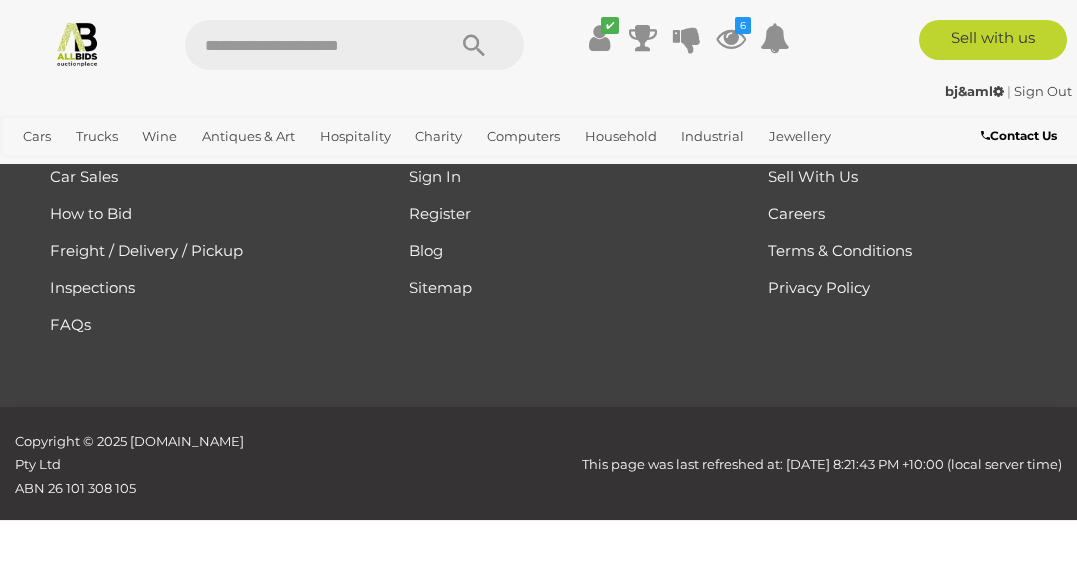 scroll, scrollTop: 518, scrollLeft: 0, axis: vertical 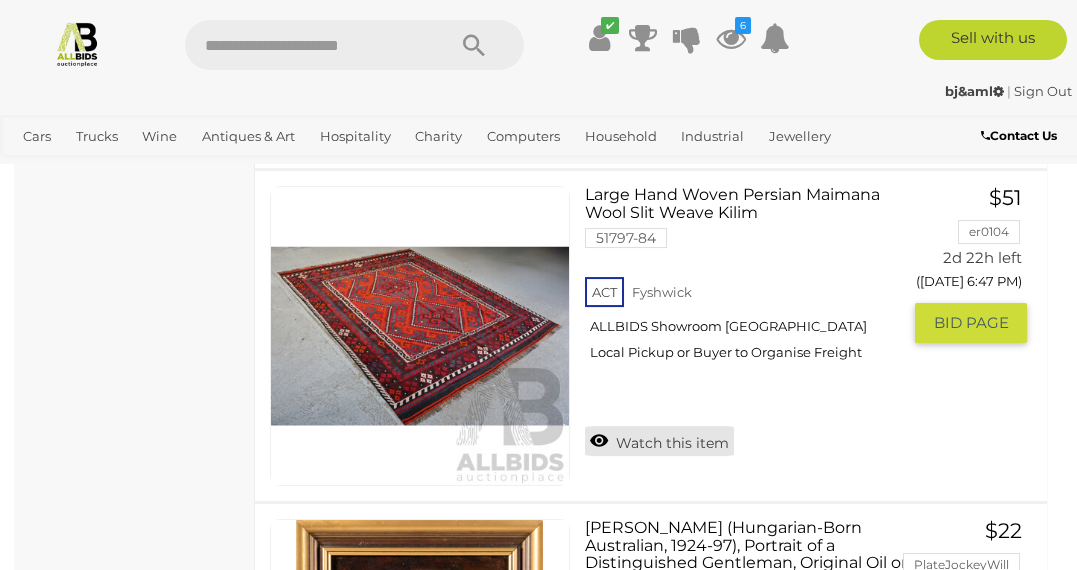 click on "Watch this item" at bounding box center [659, 441] 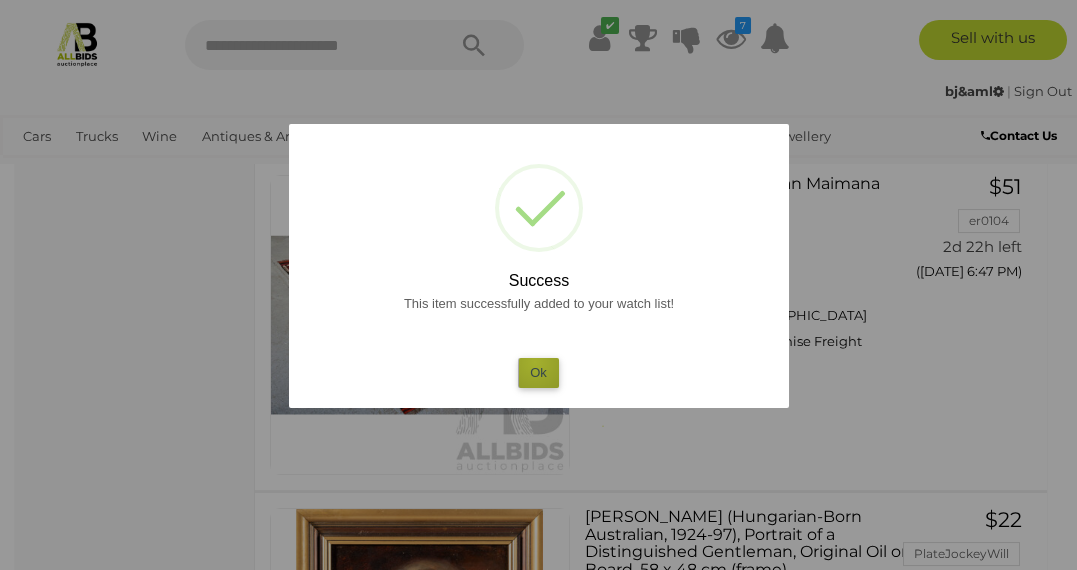 click on "Ok" at bounding box center [538, 372] 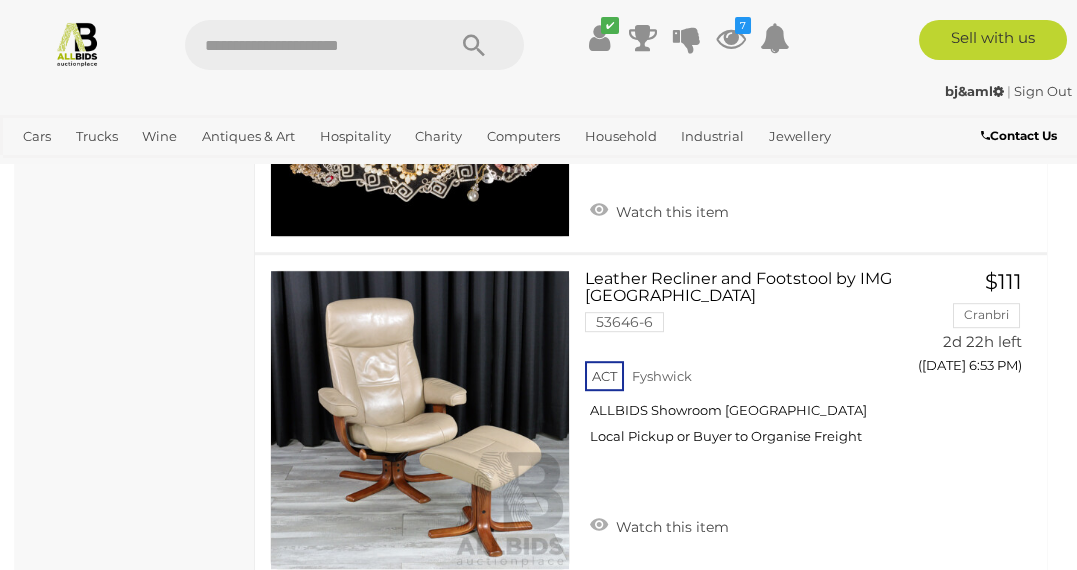 scroll, scrollTop: 6591, scrollLeft: 0, axis: vertical 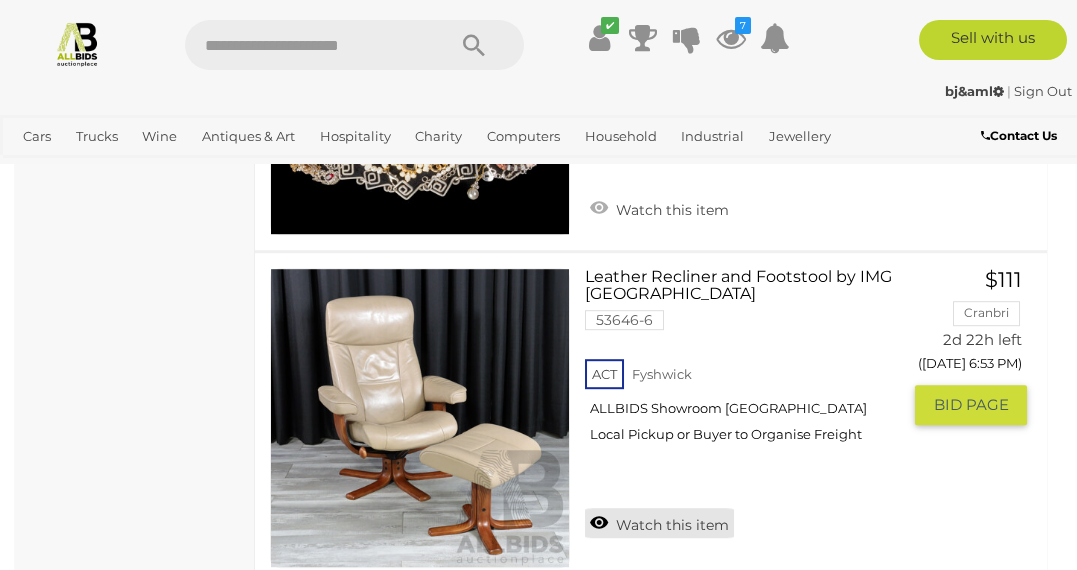 click on "Watch this item" at bounding box center (659, 523) 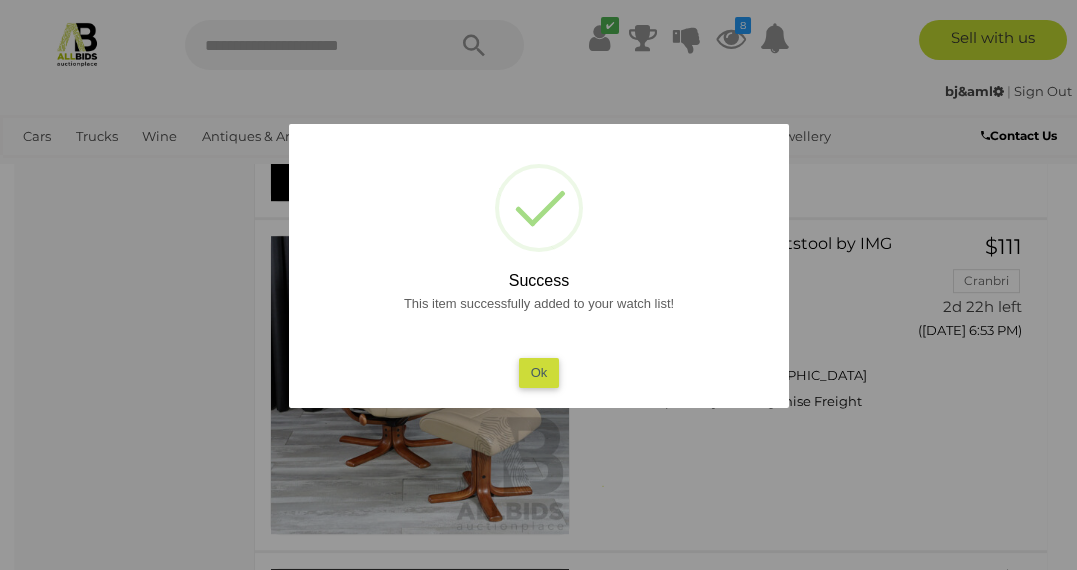 click on "Ok" at bounding box center [538, 372] 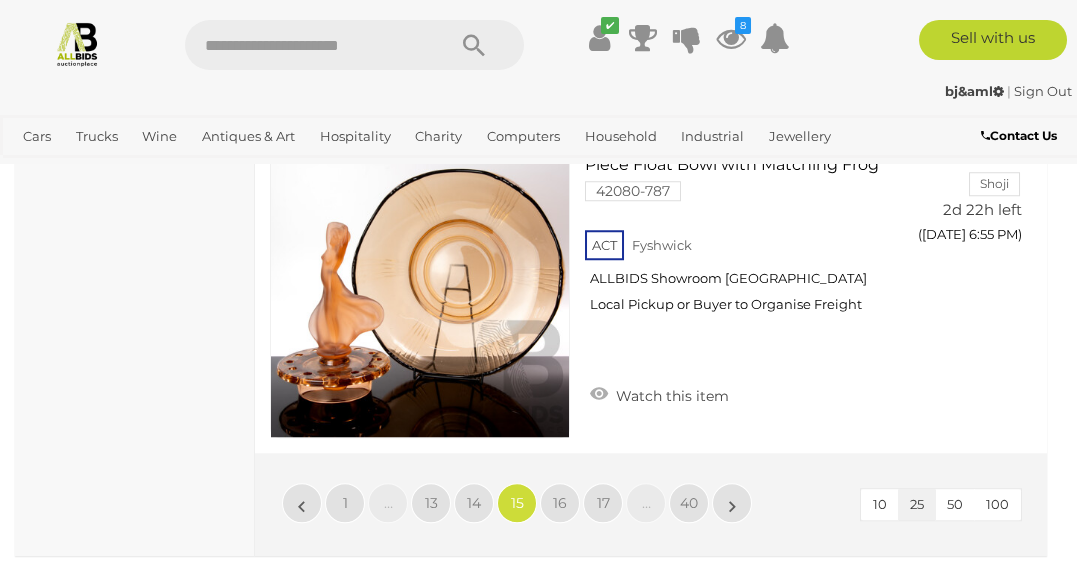 scroll, scrollTop: 8736, scrollLeft: 0, axis: vertical 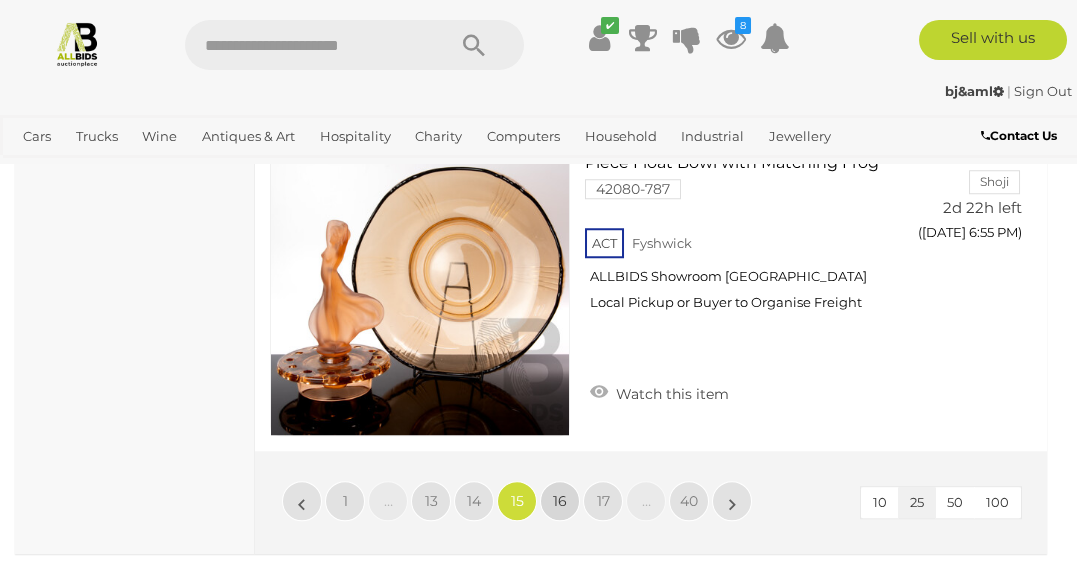 click on "16" at bounding box center [560, 501] 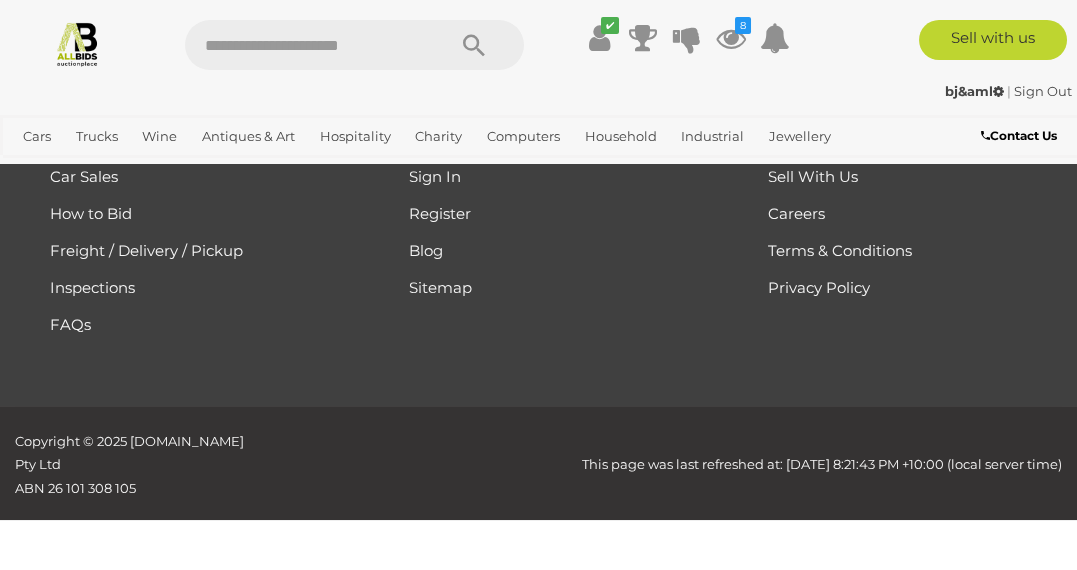 scroll, scrollTop: 518, scrollLeft: 0, axis: vertical 